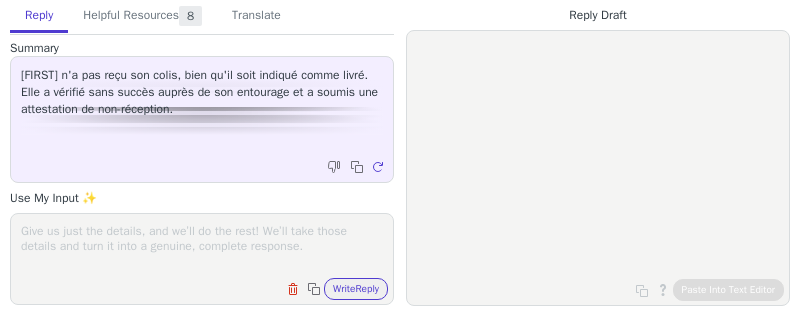scroll, scrollTop: 0, scrollLeft: 0, axis: both 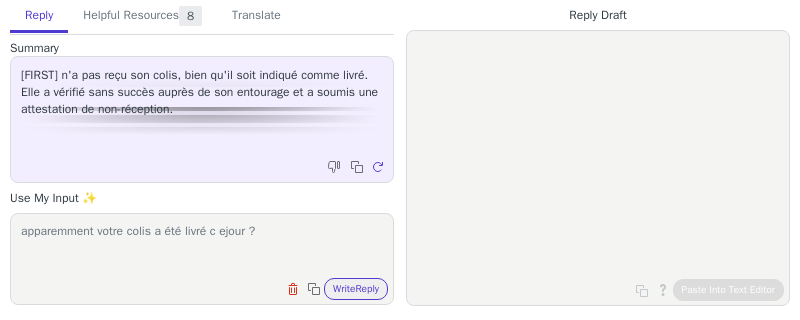 click on "apparemment votre colis a été livré c ejour ?" at bounding box center (202, 246) 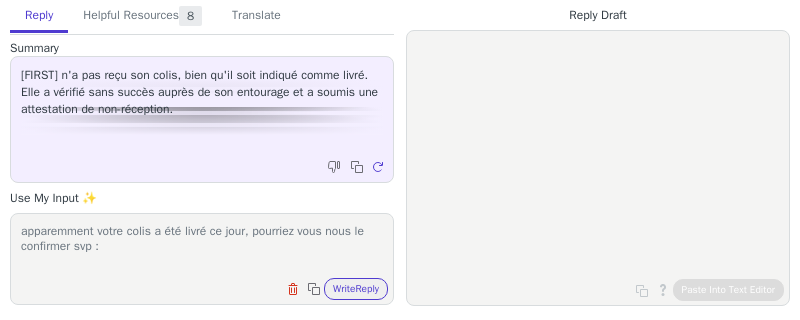 paste on "https://www.chronopost.fr/tracking-no-cms/suivi-page?listeNumerosLT=05488802376147" 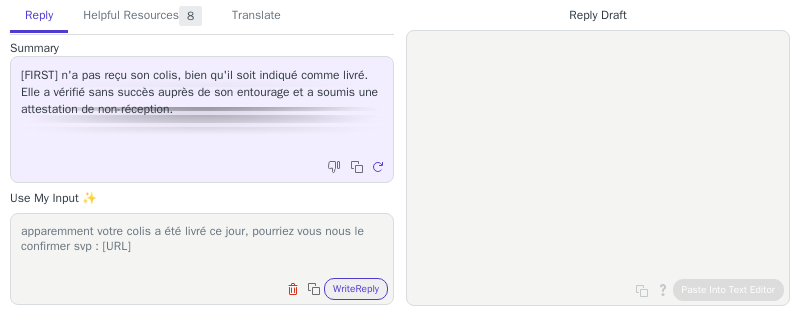 scroll, scrollTop: 1, scrollLeft: 0, axis: vertical 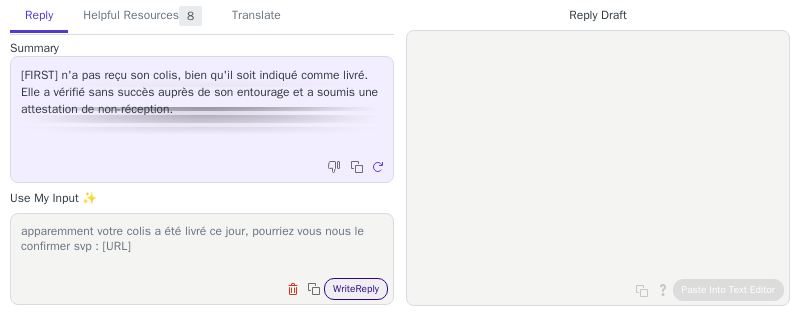 type on "apparemment votre colis a été livré ce jour, pourriez vous nous le confirmer svp : https://www.chronopost.fr/tracking-no-cms/suivi-page?listeNumerosLT=05488802376147" 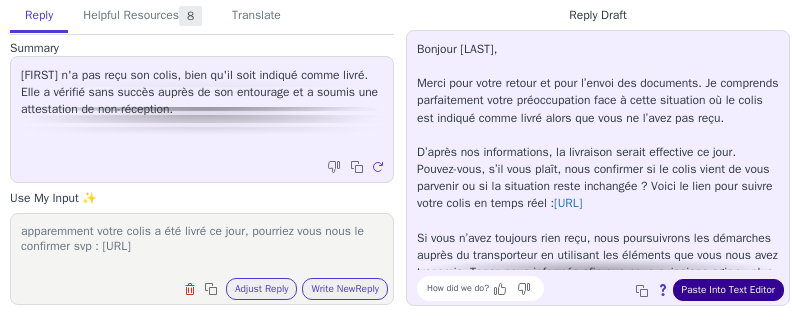 click on "Paste Into Text Editor" at bounding box center [728, 290] 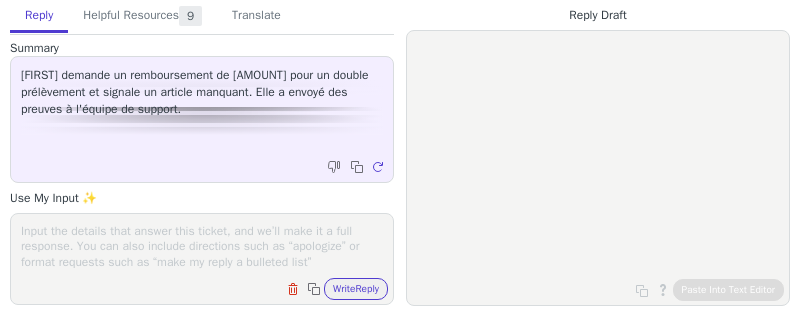 scroll, scrollTop: 0, scrollLeft: 0, axis: both 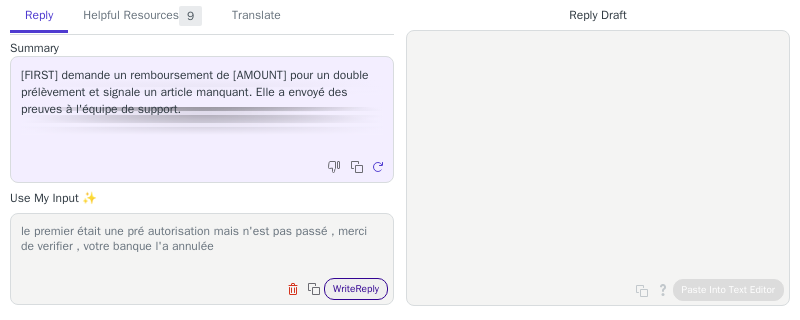type on "le premier était une pré autorisation mais n'est pas passé , merci de verifier , votre banque l'a annulée" 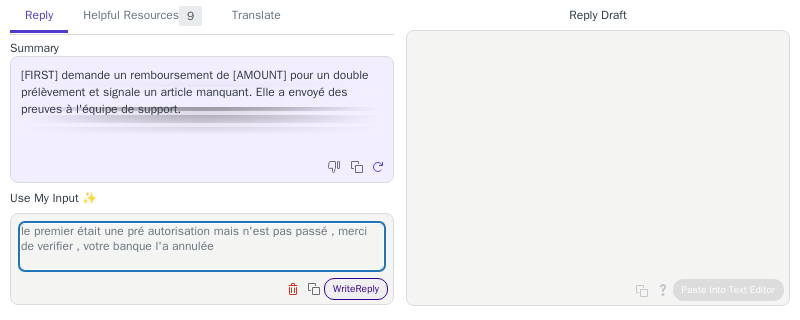 click on "Write  Reply" at bounding box center (356, 289) 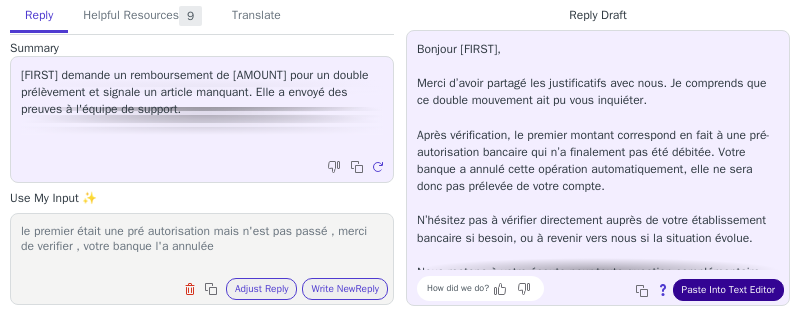 click on "Paste Into Text Editor" at bounding box center (728, 290) 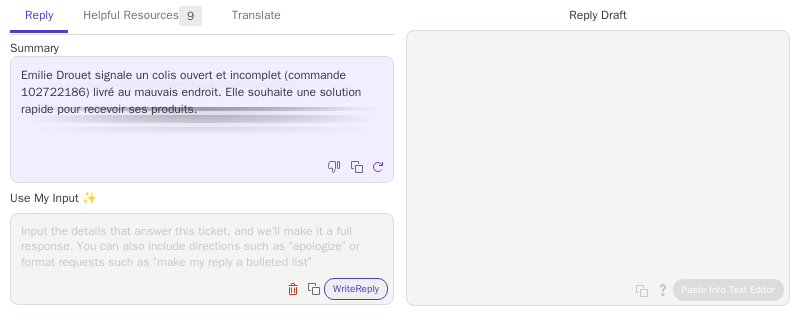 scroll, scrollTop: 0, scrollLeft: 0, axis: both 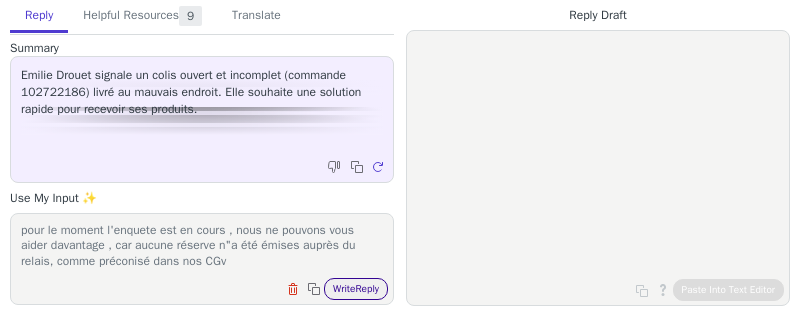 type on "pour le moment l'enquete est en cours , nous ne pouvons vous aider davantage , car aucune réserve n"a été émises auprès du relais, comme préconisé dans nos CGv" 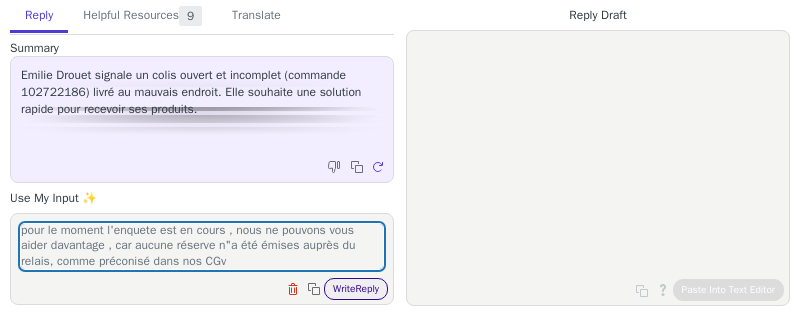 click on "Write  Reply" at bounding box center [356, 289] 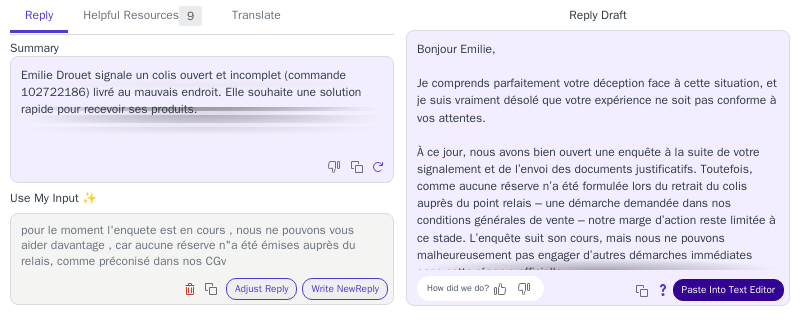 click on "Paste Into Text Editor" at bounding box center (728, 290) 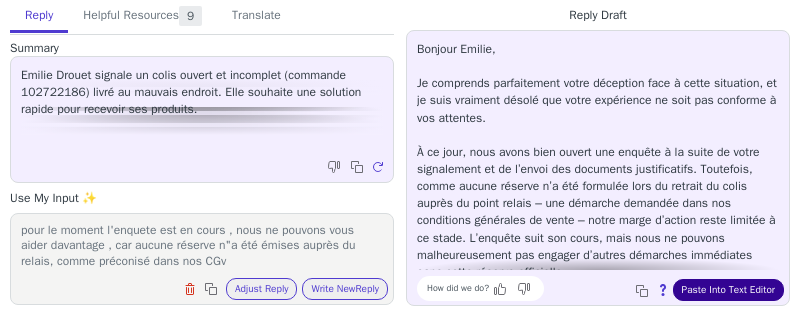 click on "Paste Into Text Editor" at bounding box center (728, 290) 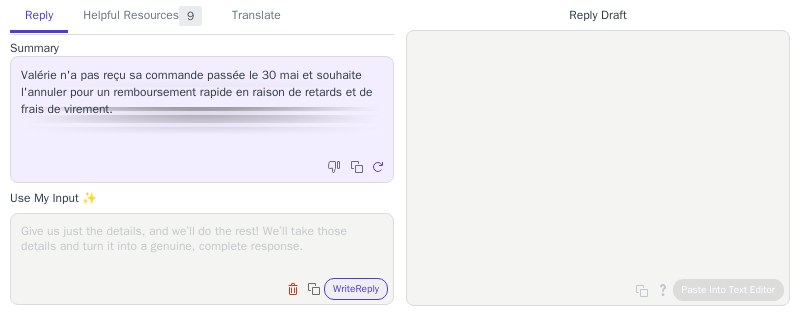 scroll, scrollTop: 0, scrollLeft: 0, axis: both 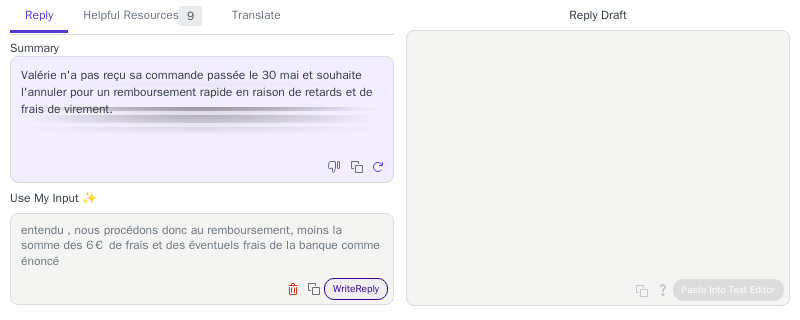 type on "entendu , nous procédons donc au remboursement, moins la somme des 6€ de frais et des éventuels frais de la banque comme énoncé" 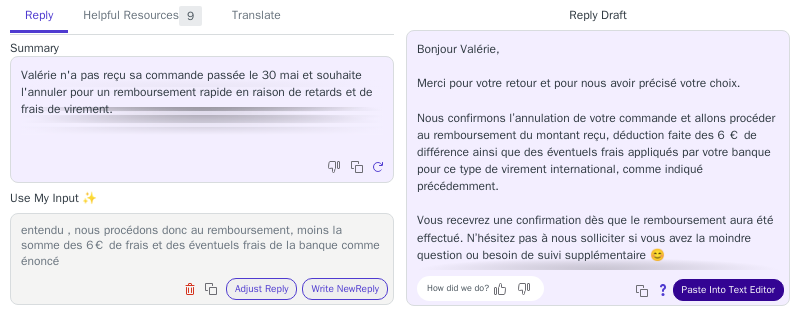 click on "Paste Into Text Editor" at bounding box center [728, 290] 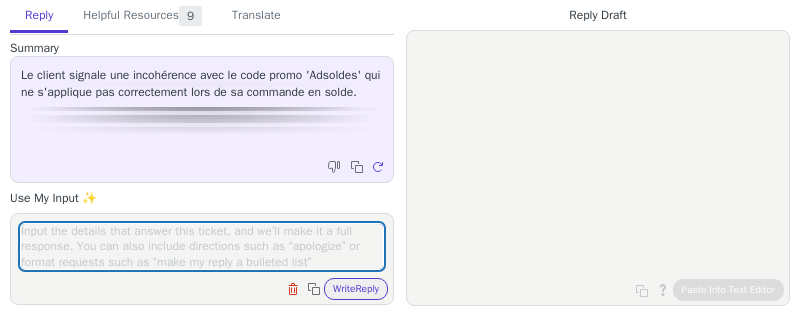 click at bounding box center [202, 246] 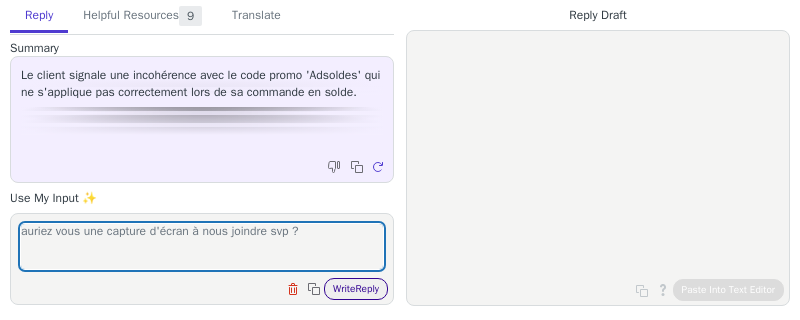 type on "auriez vous une capture d'écran à nous joindre svp ?" 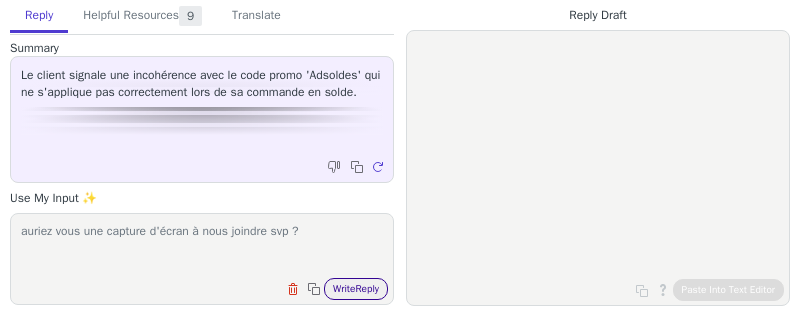 click on "Write  Reply" at bounding box center [356, 289] 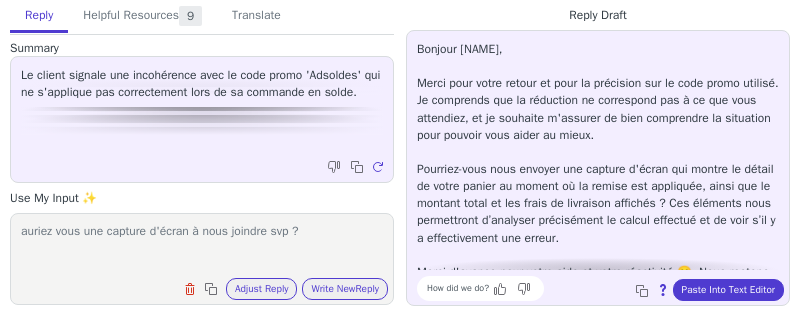 click on "auriez vous une capture d'écran à nous joindre svp ?" at bounding box center (202, 246) 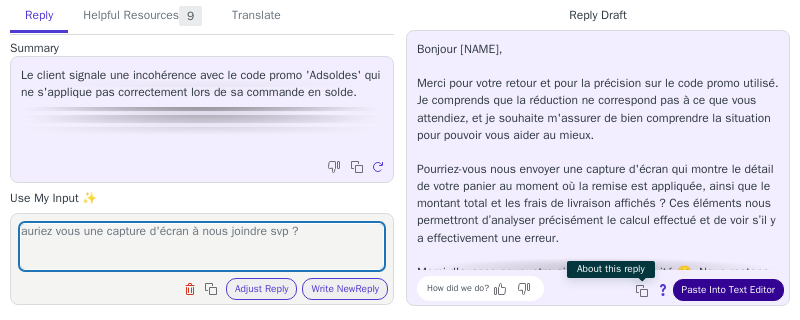click on "Paste Into Text Editor" at bounding box center [728, 290] 